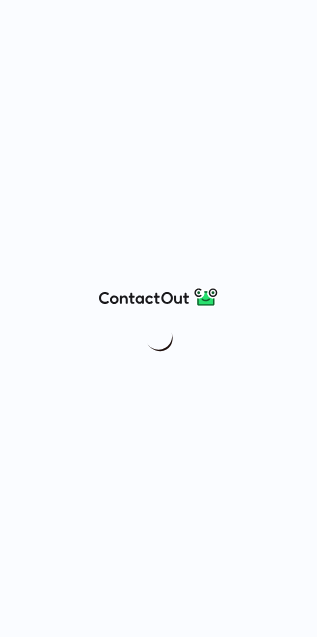 scroll, scrollTop: 0, scrollLeft: 0, axis: both 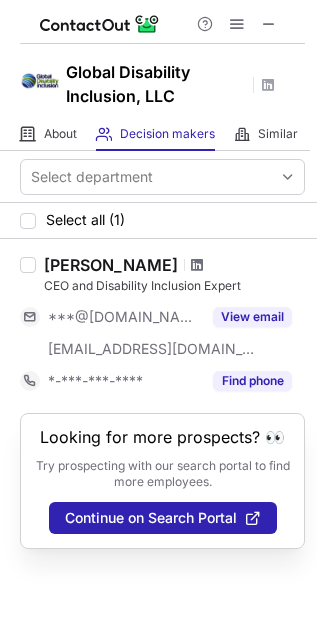 click at bounding box center [197, 265] 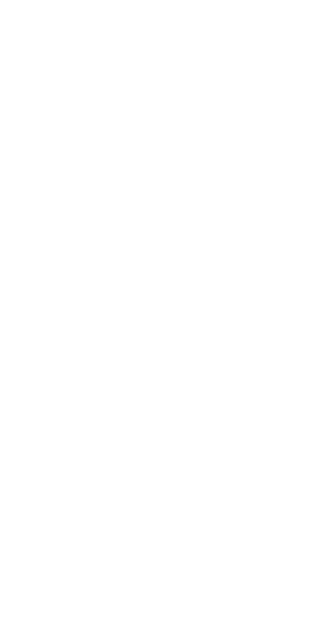 scroll, scrollTop: 0, scrollLeft: 0, axis: both 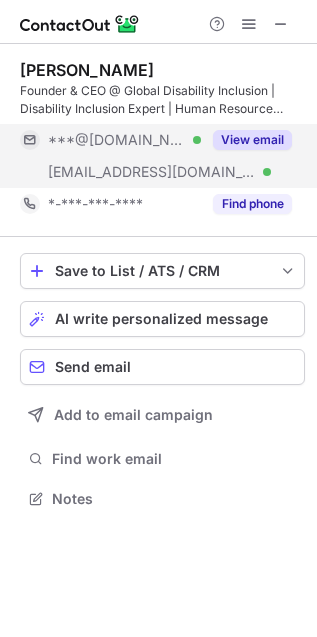 click on "View email" at bounding box center (246, 140) 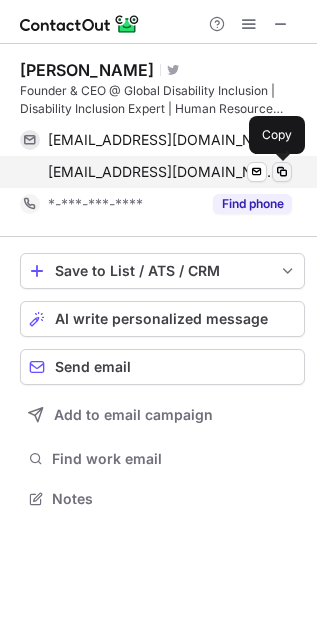 click at bounding box center [282, 172] 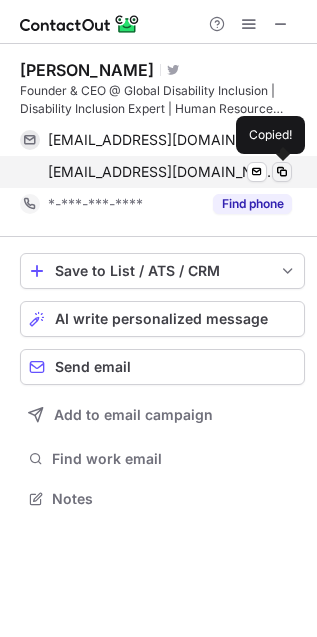 type 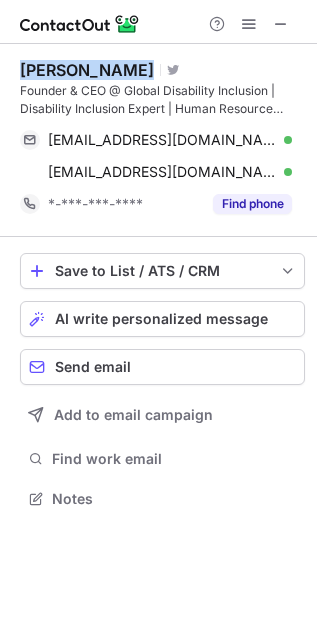 drag, startPoint x: 22, startPoint y: 67, endPoint x: 132, endPoint y: 60, distance: 110.2225 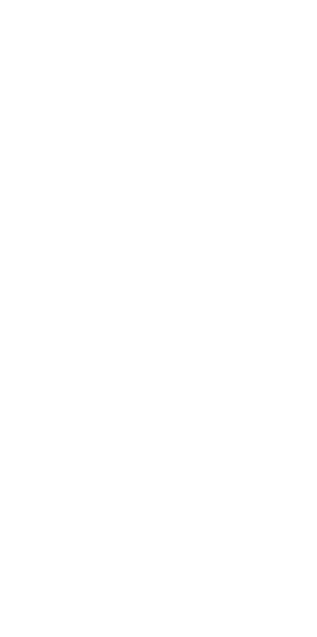 scroll, scrollTop: 0, scrollLeft: 0, axis: both 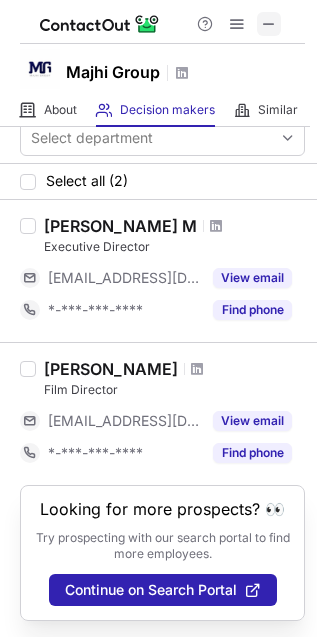click at bounding box center [269, 24] 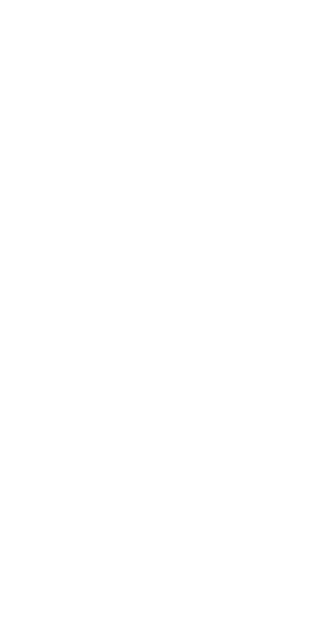 scroll, scrollTop: 0, scrollLeft: 0, axis: both 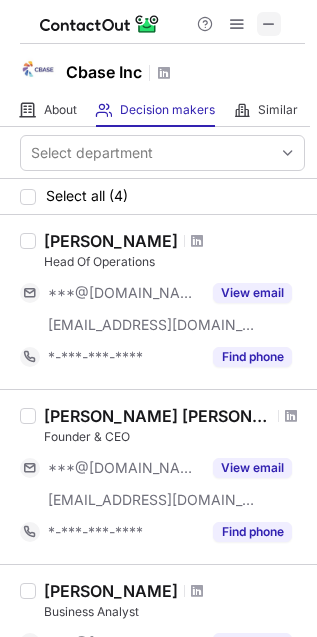 click at bounding box center (269, 24) 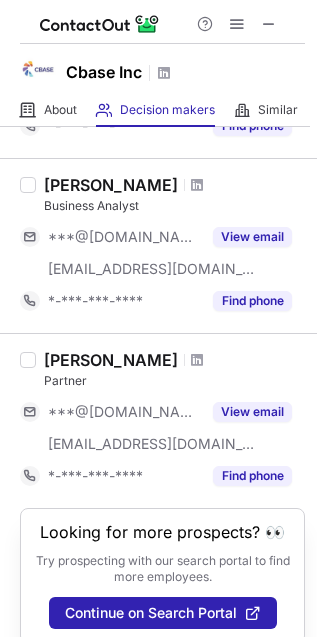 scroll, scrollTop: 444, scrollLeft: 0, axis: vertical 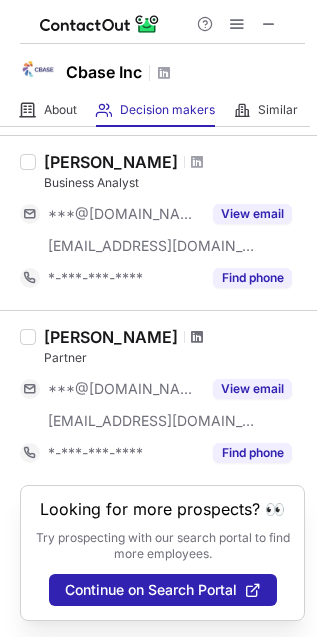 click at bounding box center (197, 337) 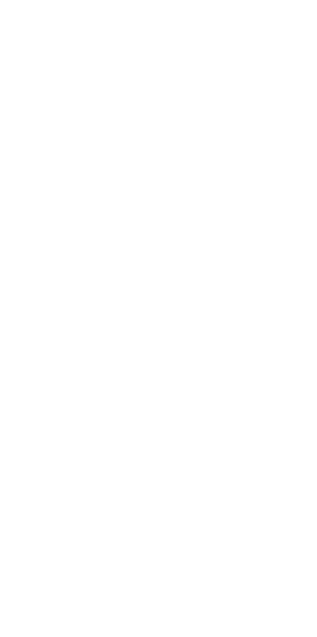 scroll, scrollTop: 0, scrollLeft: 0, axis: both 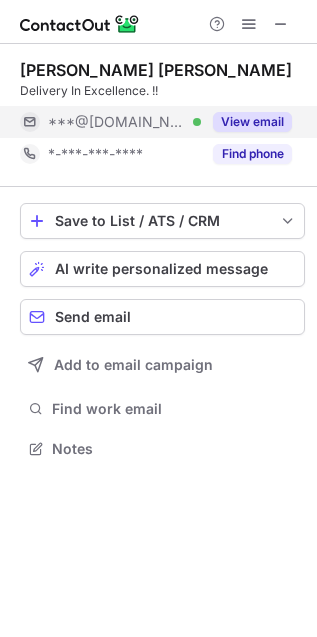 click on "View email" at bounding box center [252, 122] 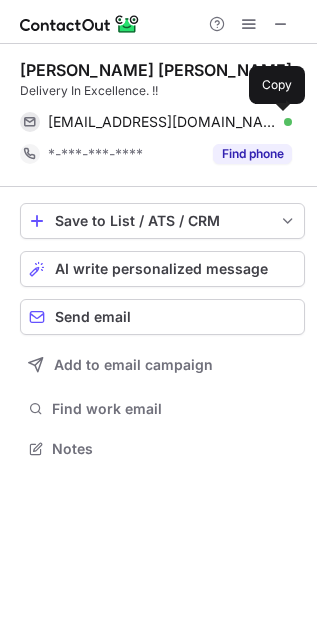 click at bounding box center (282, 122) 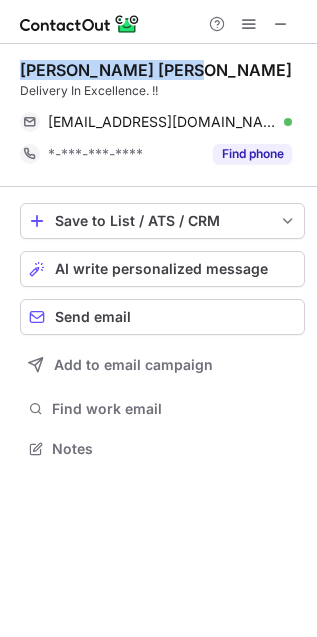 drag, startPoint x: 18, startPoint y: 68, endPoint x: 199, endPoint y: 69, distance: 181.00276 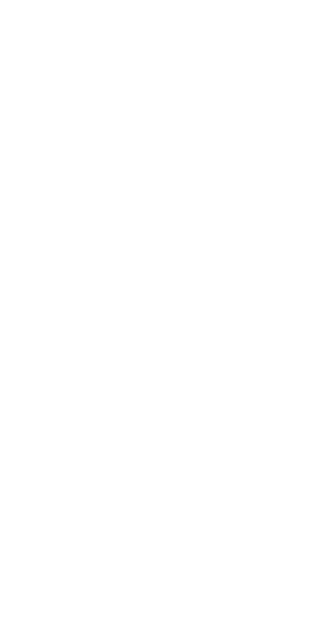 scroll, scrollTop: 0, scrollLeft: 0, axis: both 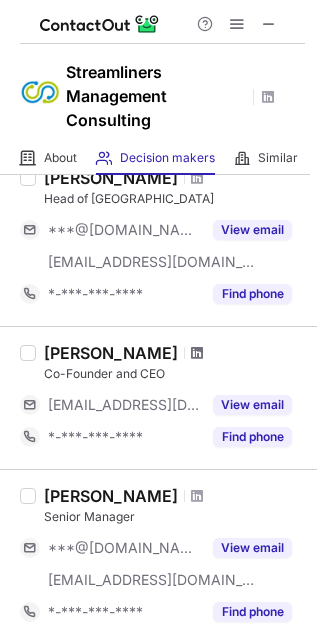click at bounding box center (197, 353) 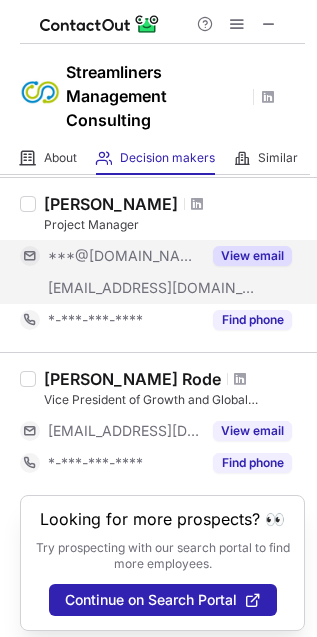 scroll, scrollTop: 605, scrollLeft: 0, axis: vertical 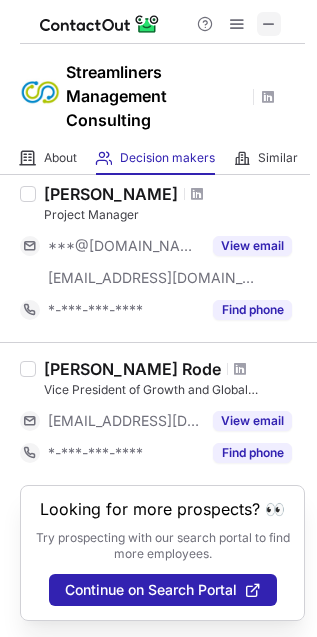 click at bounding box center (269, 24) 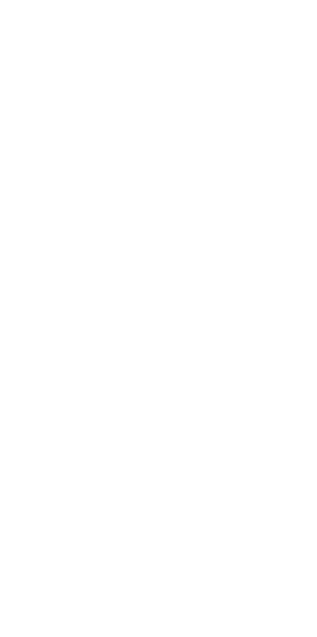 scroll, scrollTop: 0, scrollLeft: 0, axis: both 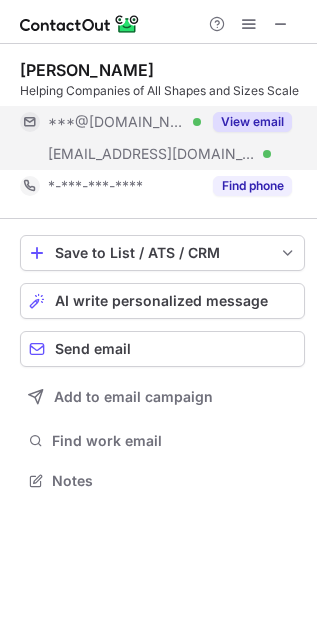 click on "View email" at bounding box center [252, 122] 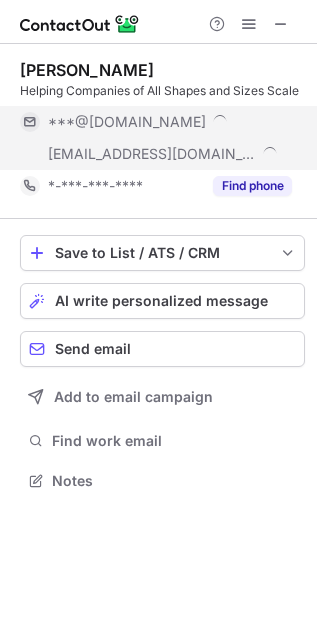 click on "***@[DOMAIN_NAME]" at bounding box center (170, 122) 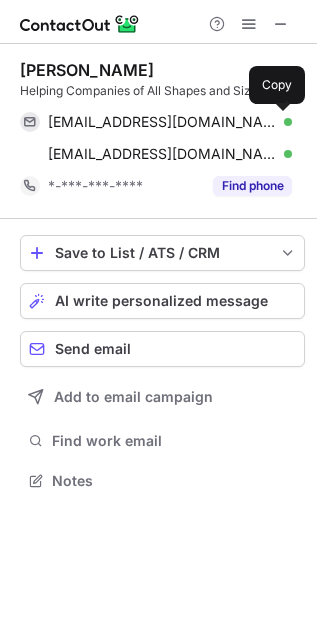 click at bounding box center [282, 122] 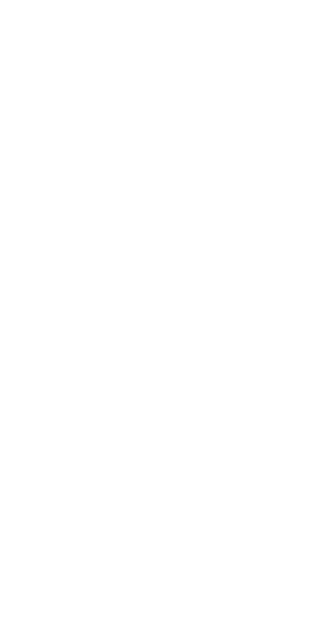 scroll, scrollTop: 0, scrollLeft: 0, axis: both 